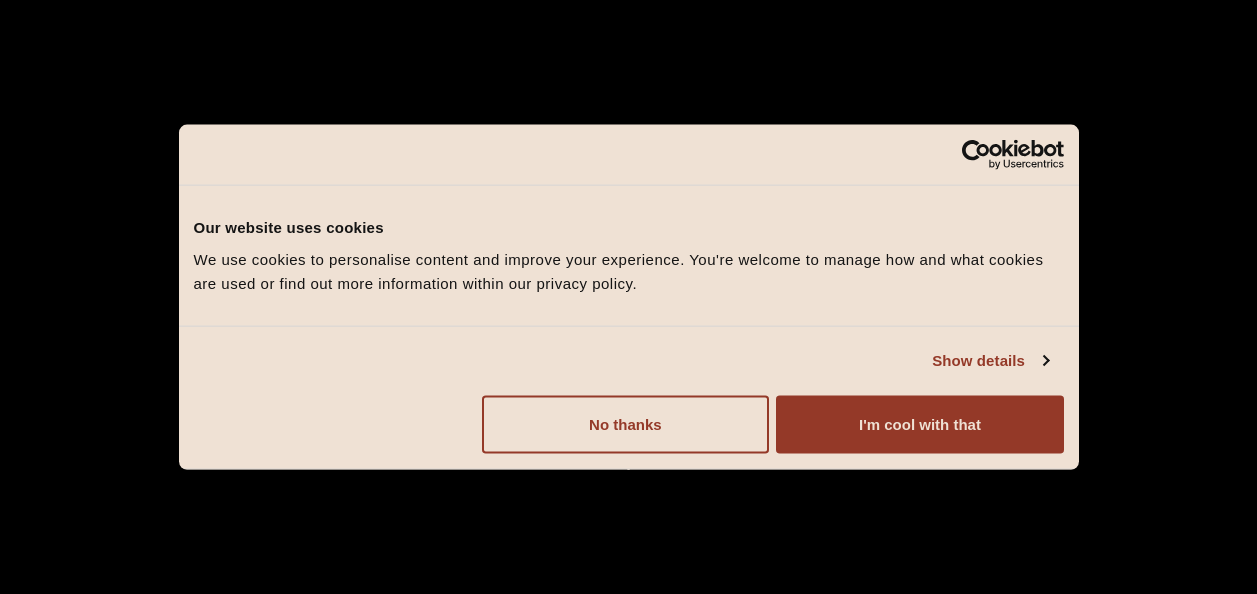 click on "We use cookies to personalise content and improve your experience. You're welcome to manage how and what cookies are used or find out more information within our privacy policy." at bounding box center [629, 271] 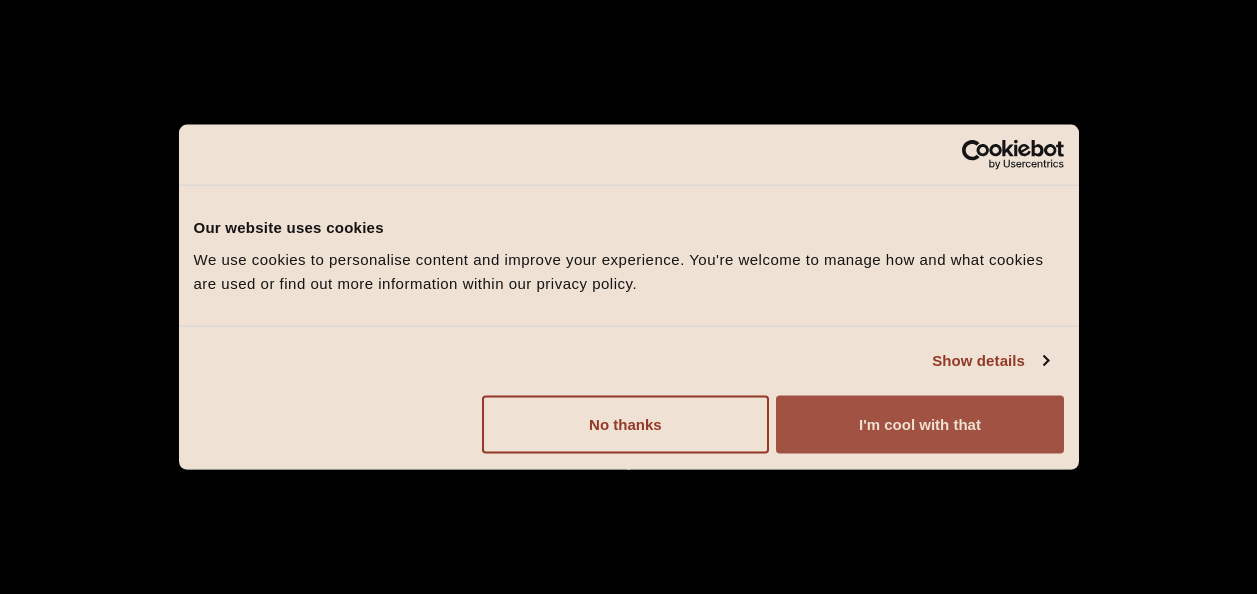 scroll, scrollTop: 0, scrollLeft: 0, axis: both 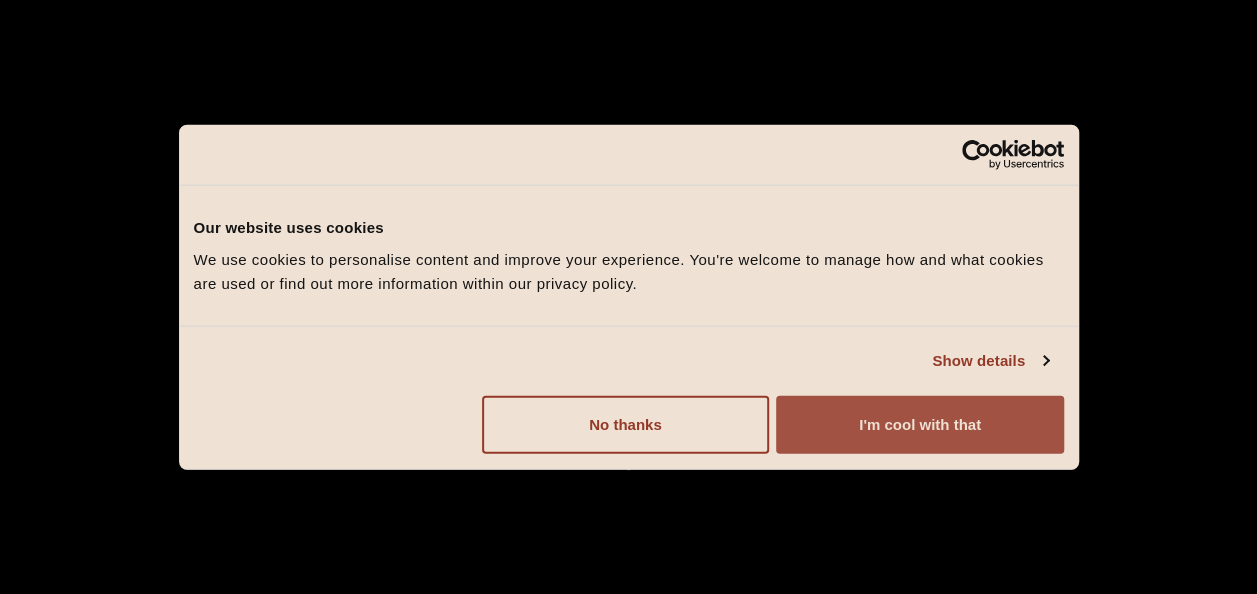 click on "I'm cool with that" at bounding box center (919, 424) 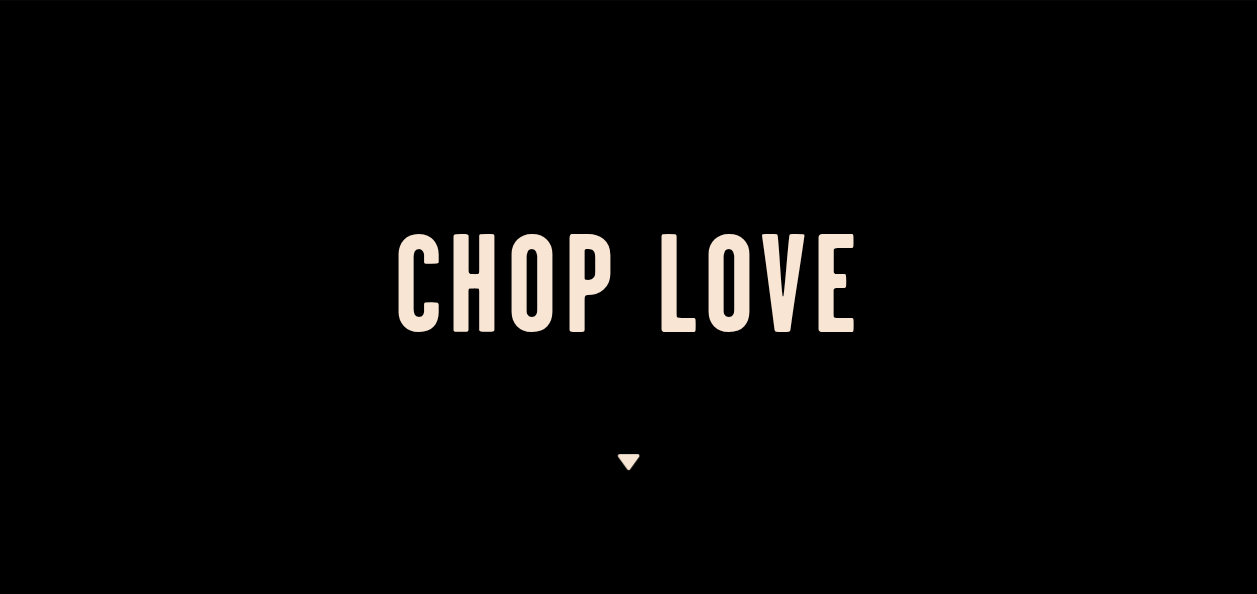 click at bounding box center [628, 462] 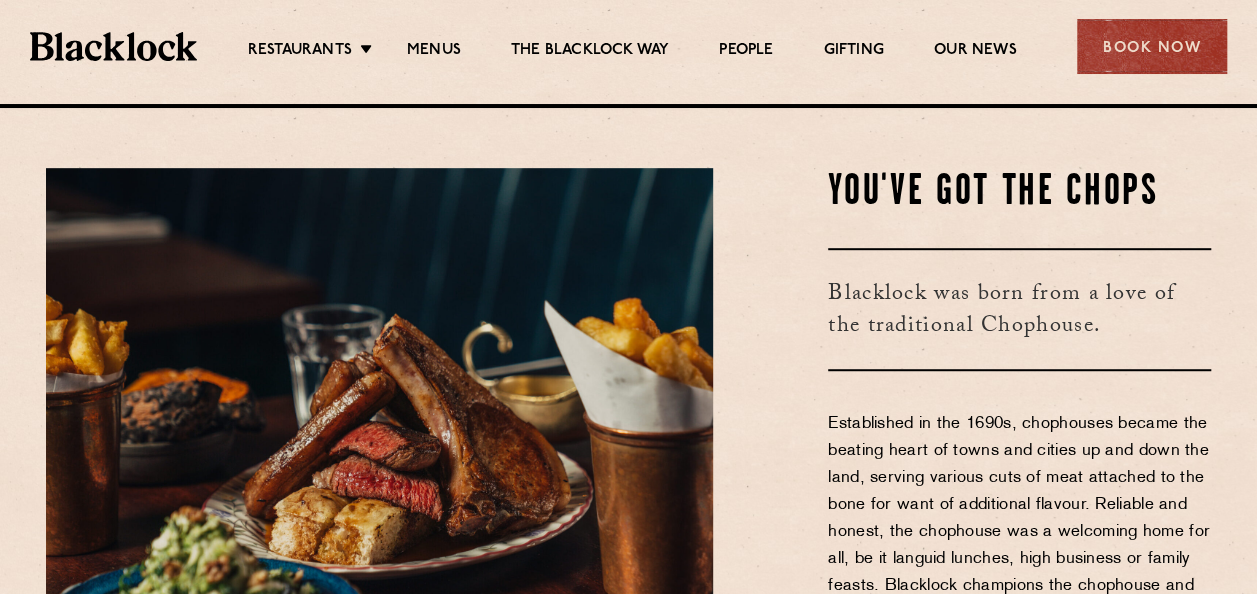 scroll, scrollTop: 490, scrollLeft: 0, axis: vertical 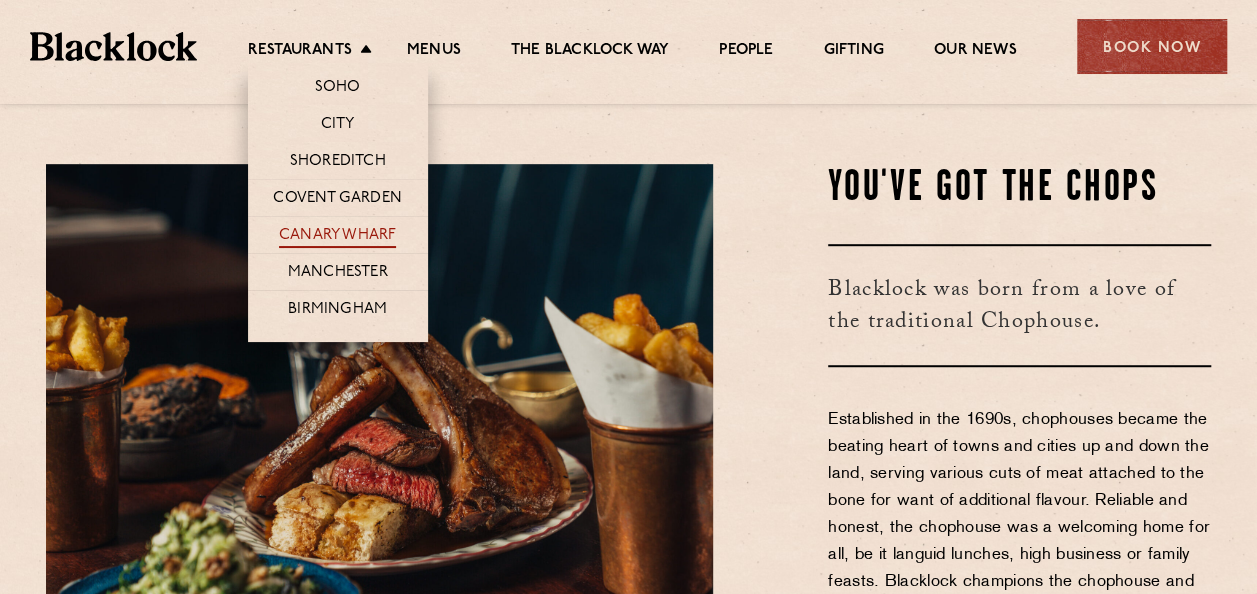 click on "Canary Wharf" at bounding box center (337, 237) 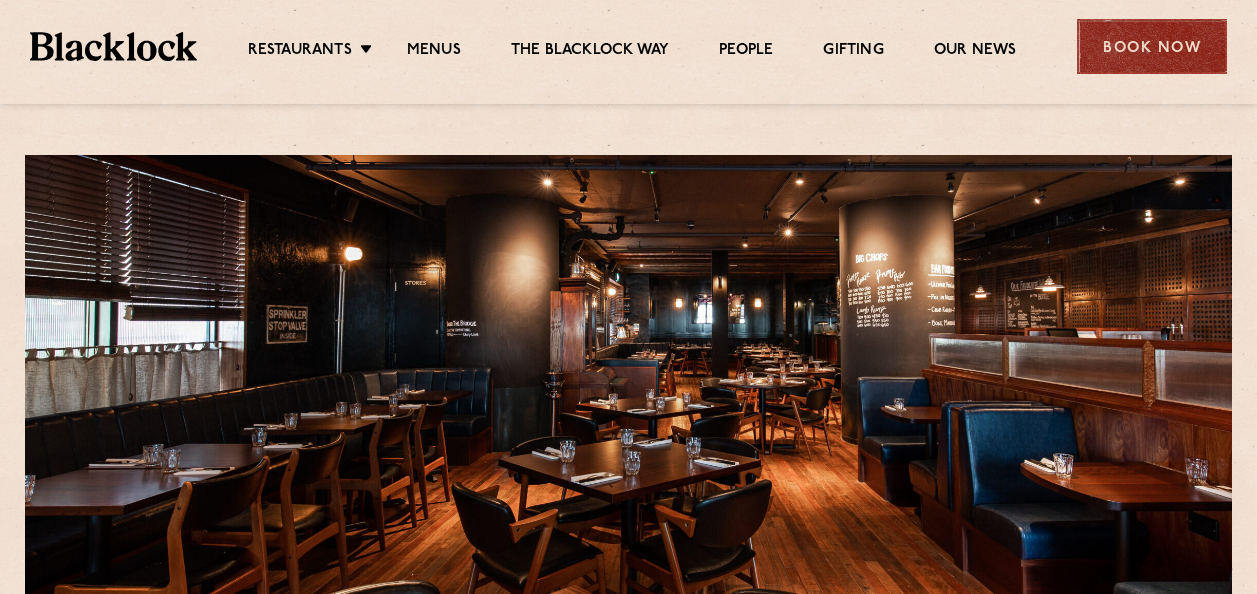 scroll, scrollTop: 0, scrollLeft: 0, axis: both 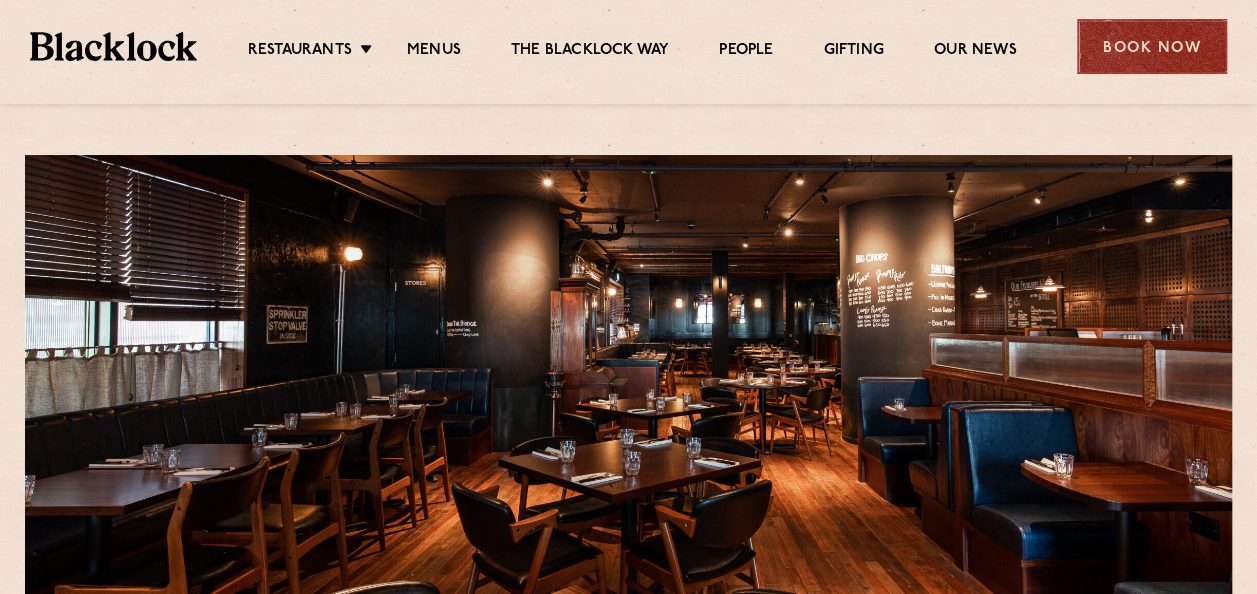 click on "Book Now" at bounding box center [1152, 46] 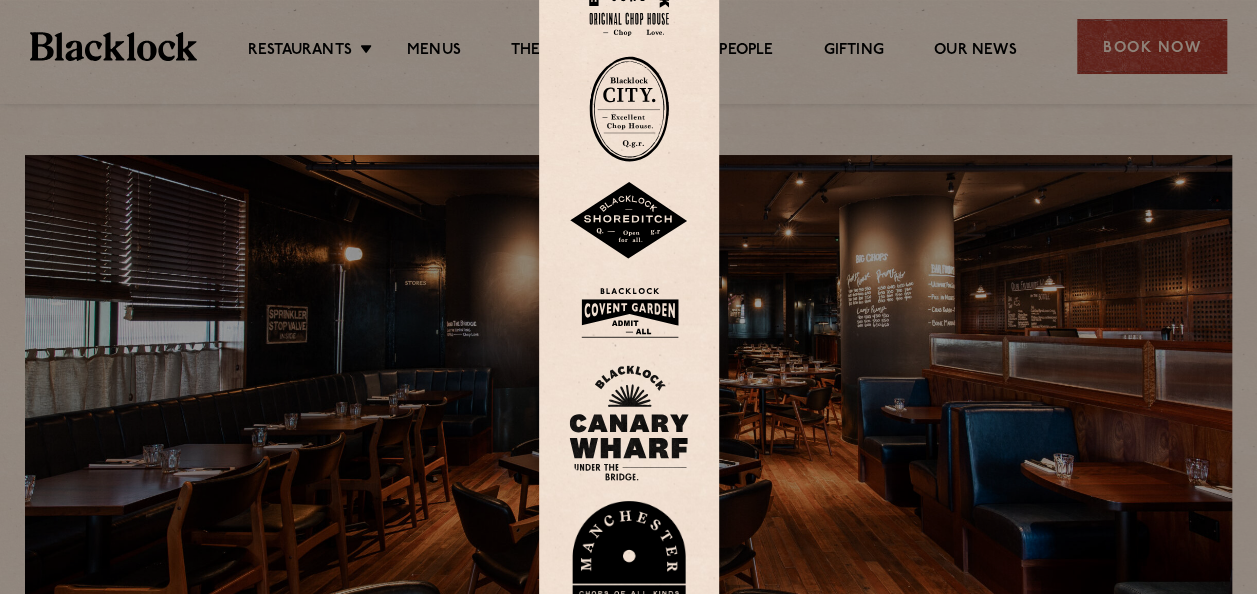 click at bounding box center [629, 423] 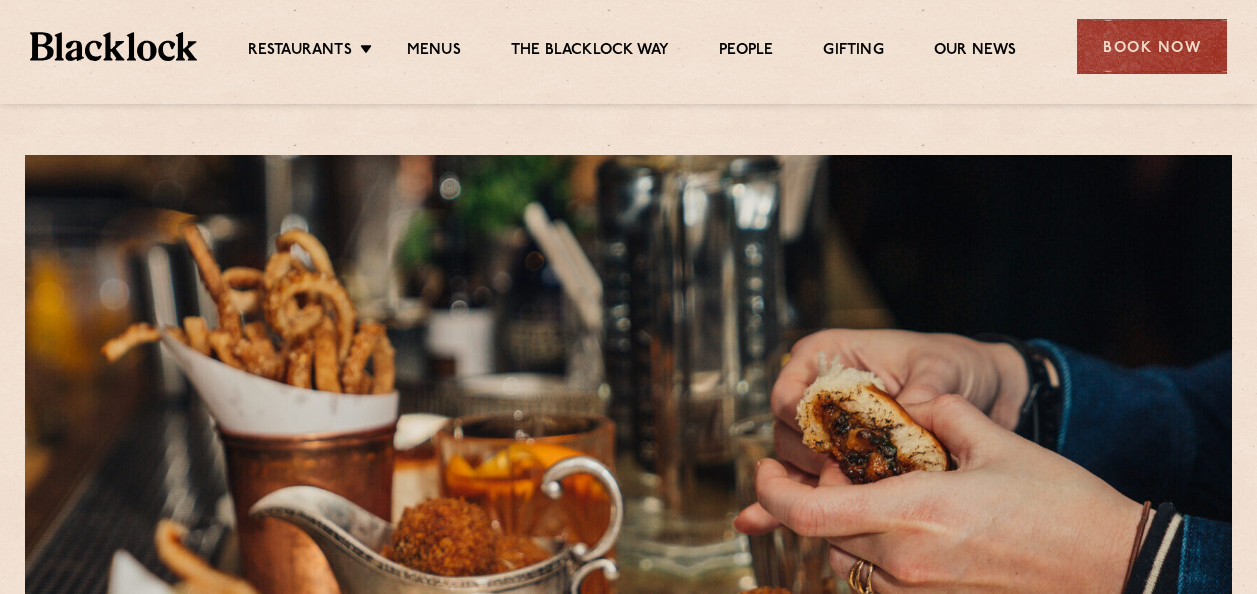 scroll, scrollTop: 0, scrollLeft: 0, axis: both 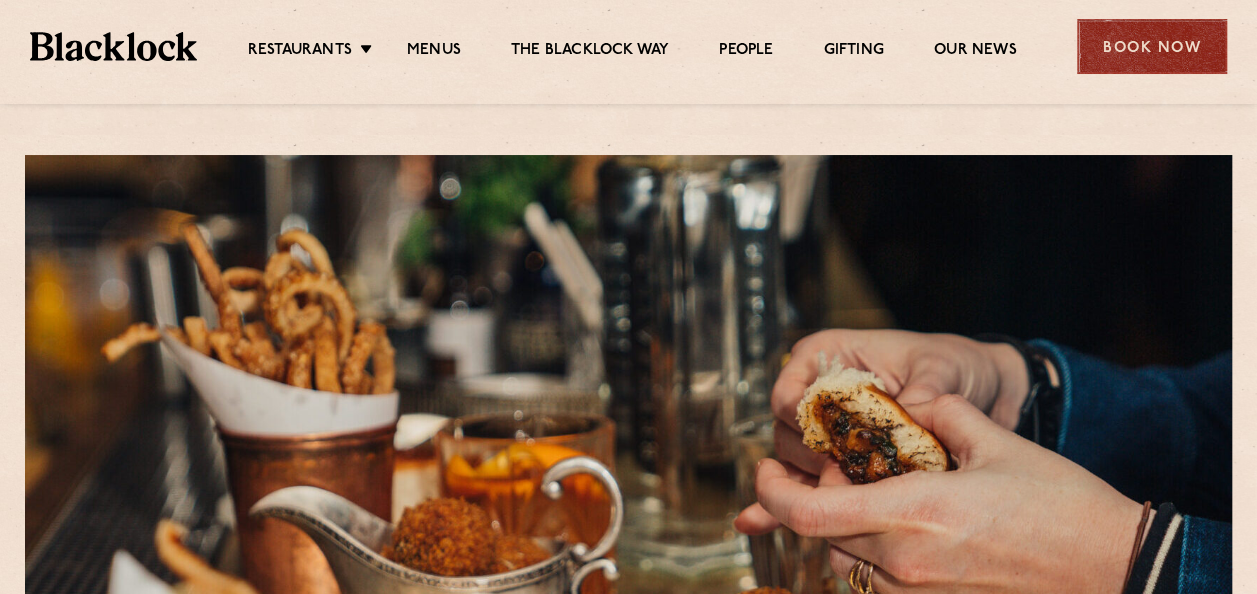 click on "Book Now" at bounding box center (1152, 46) 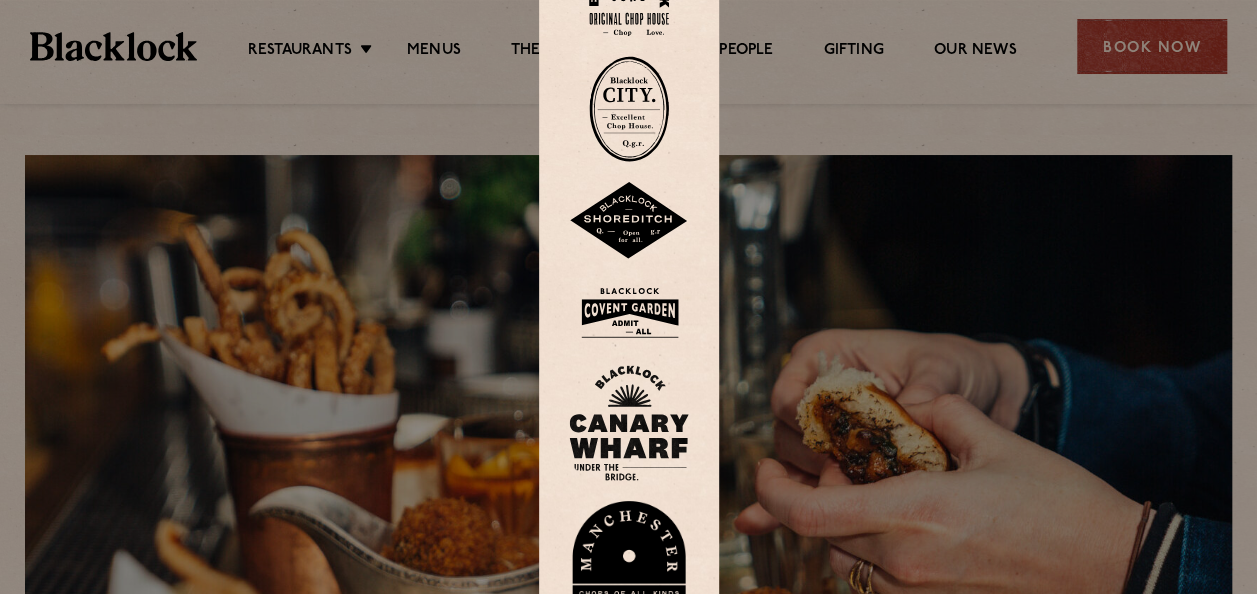 click at bounding box center (629, 423) 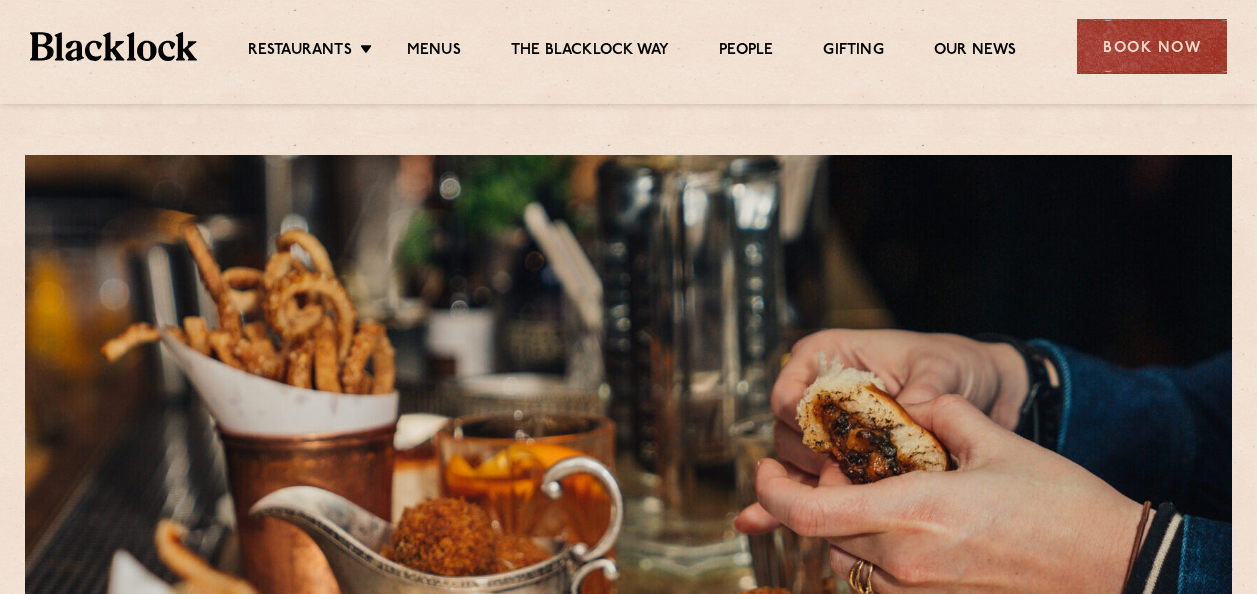 scroll, scrollTop: 0, scrollLeft: 0, axis: both 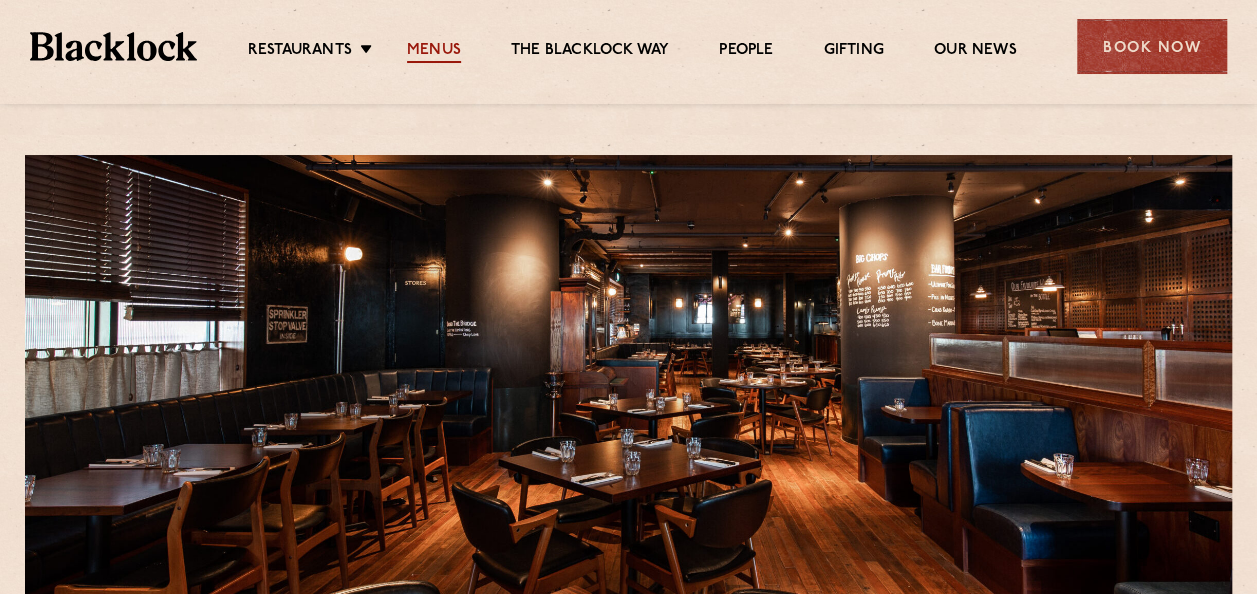 click on "Menus" at bounding box center [434, 52] 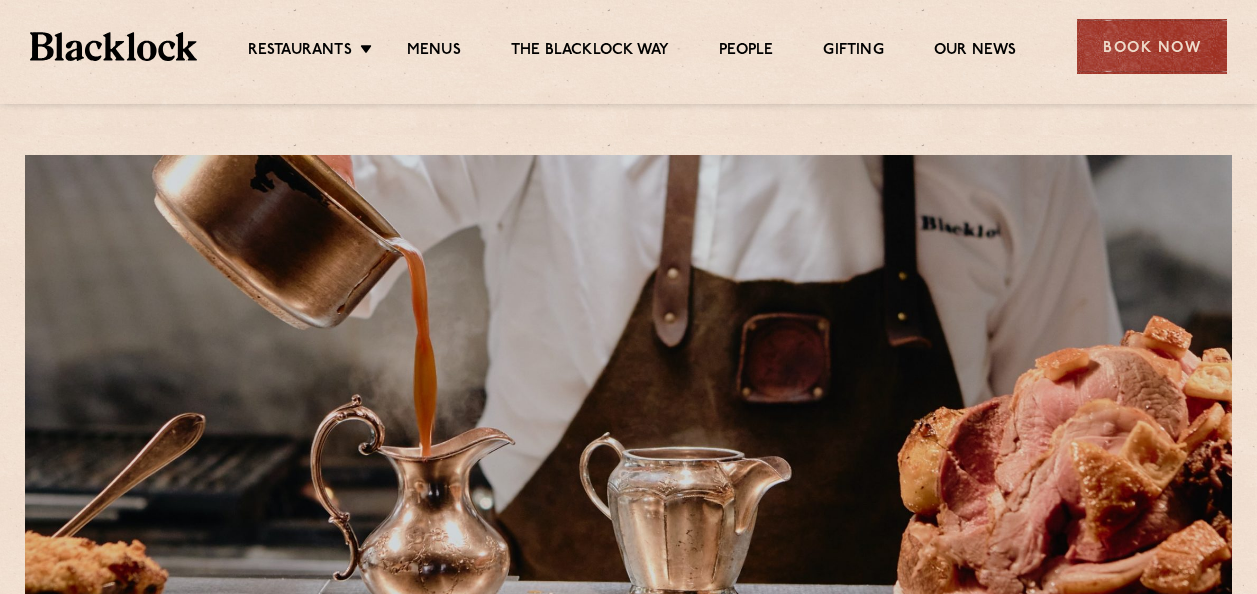 scroll, scrollTop: 0, scrollLeft: 0, axis: both 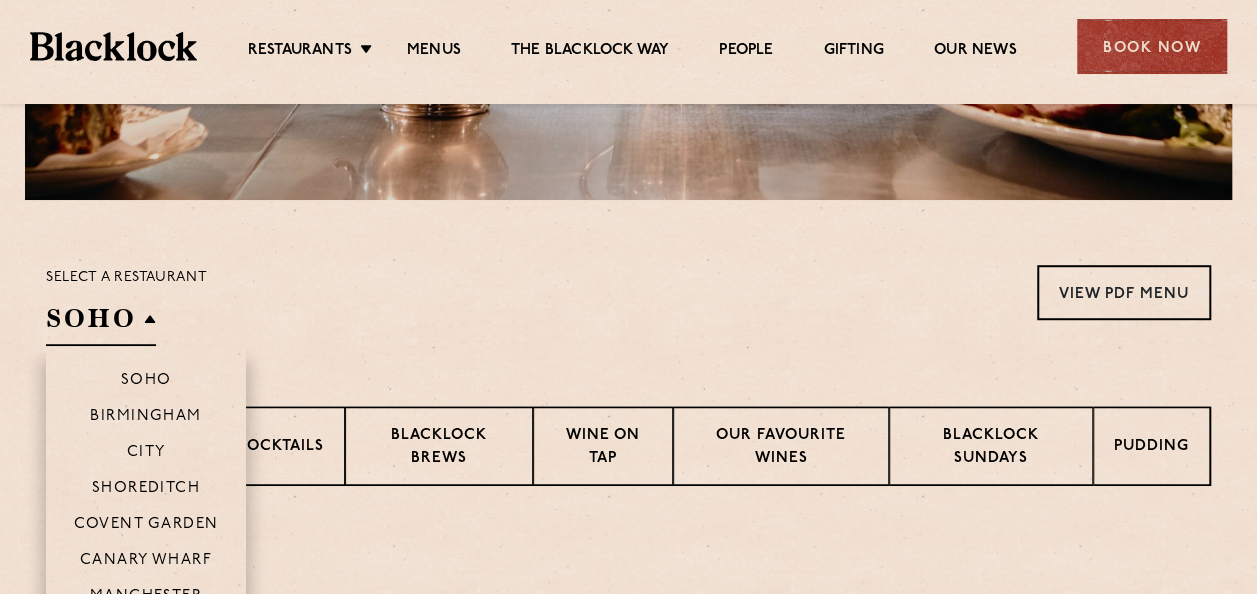 click on "Canary Wharf" at bounding box center [146, 559] 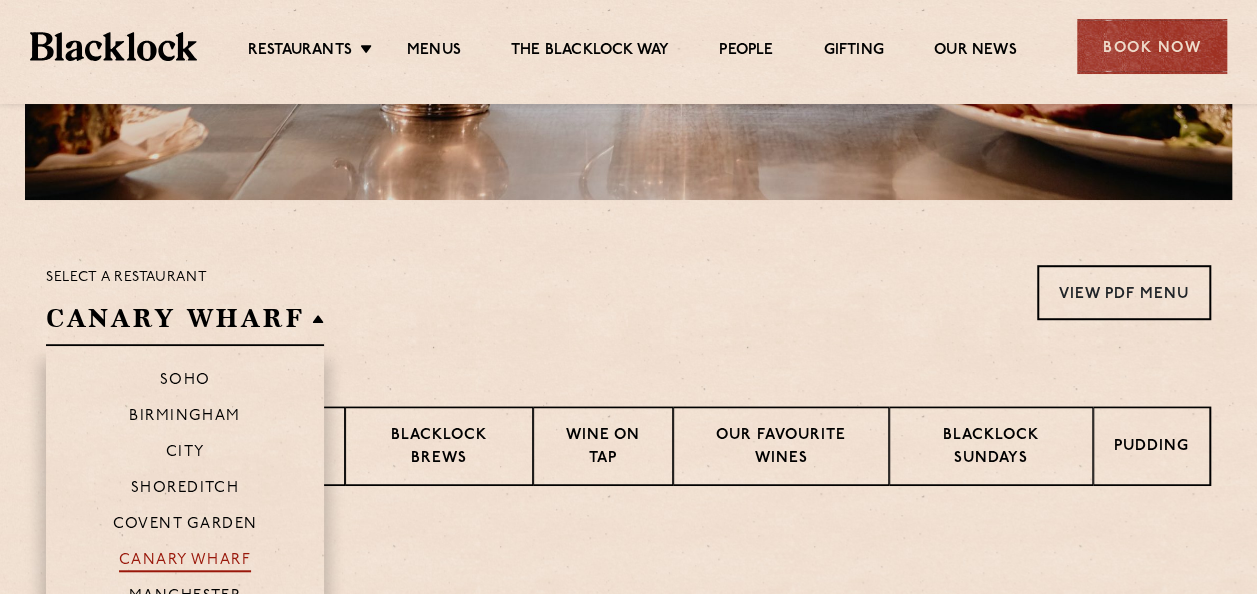 click on "Canary Wharf" at bounding box center [185, 562] 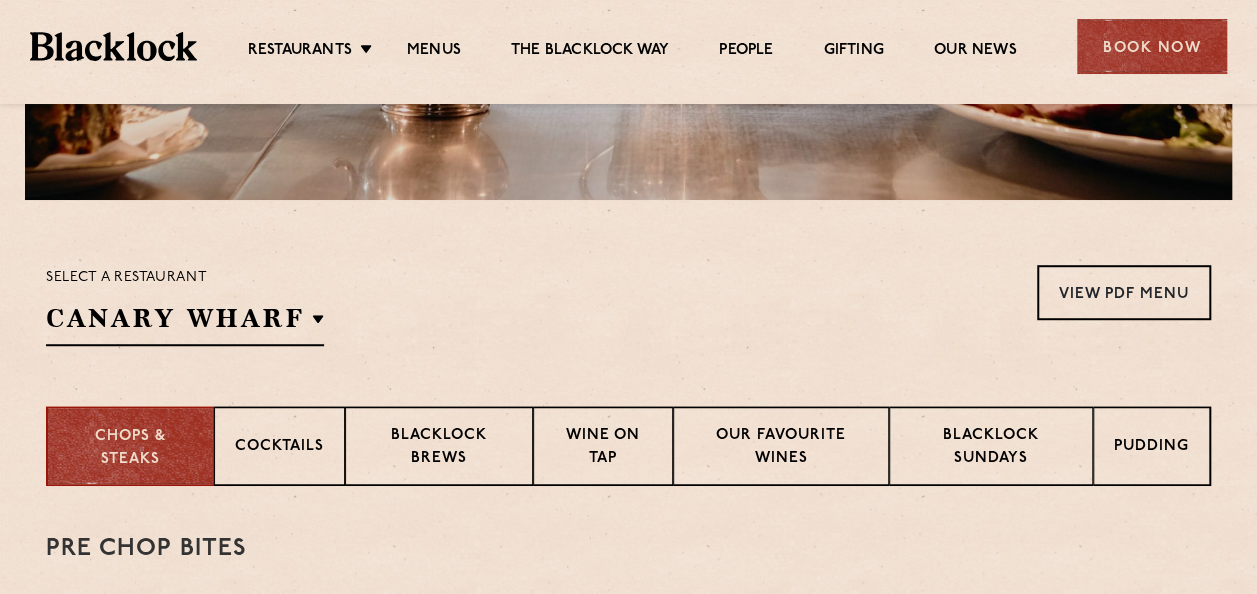 click on "Select a restaurant [CITY], [CITY], [CITY], [CITY], [CITY], [CITY], [CITY]   View PDF Menu   View PDF Menu   View PDF Menu   View PDF Menu   View PDF Menu   View PDF Menu   View PDF Menu" at bounding box center (628, 305) 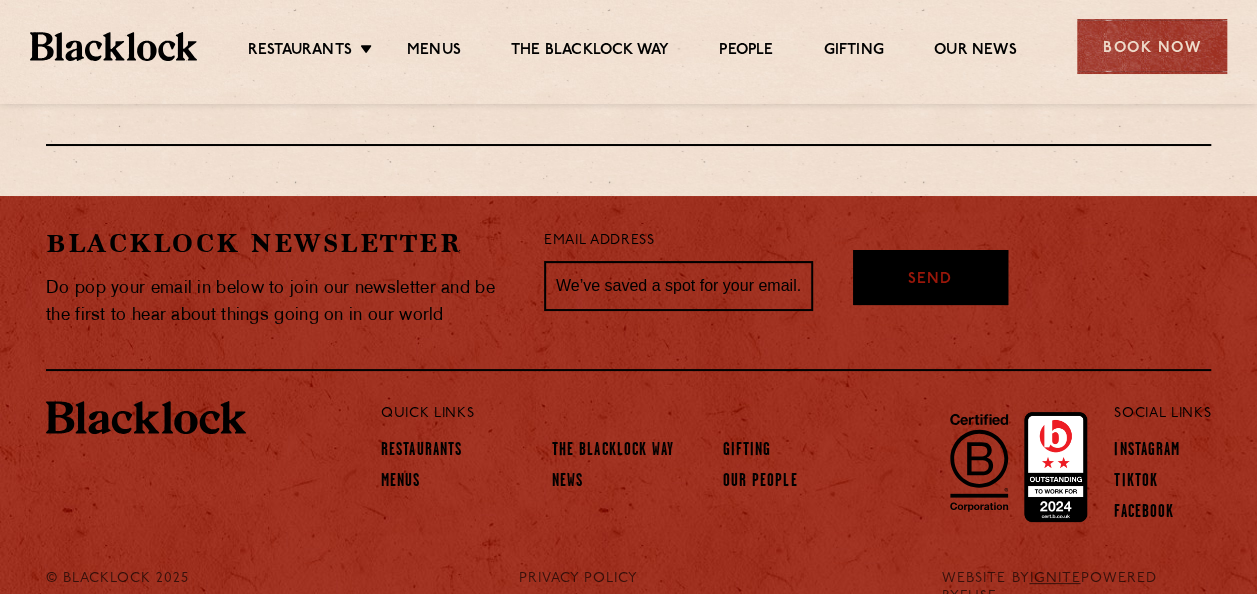 scroll, scrollTop: 3756, scrollLeft: 0, axis: vertical 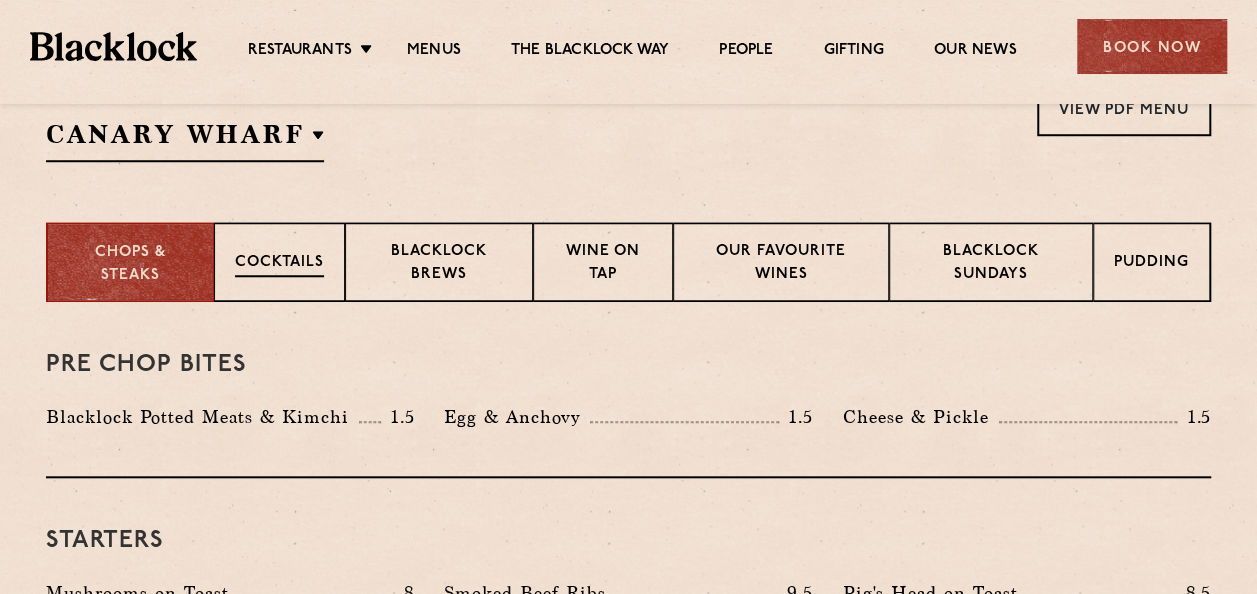 click on "Cocktails" at bounding box center [279, 262] 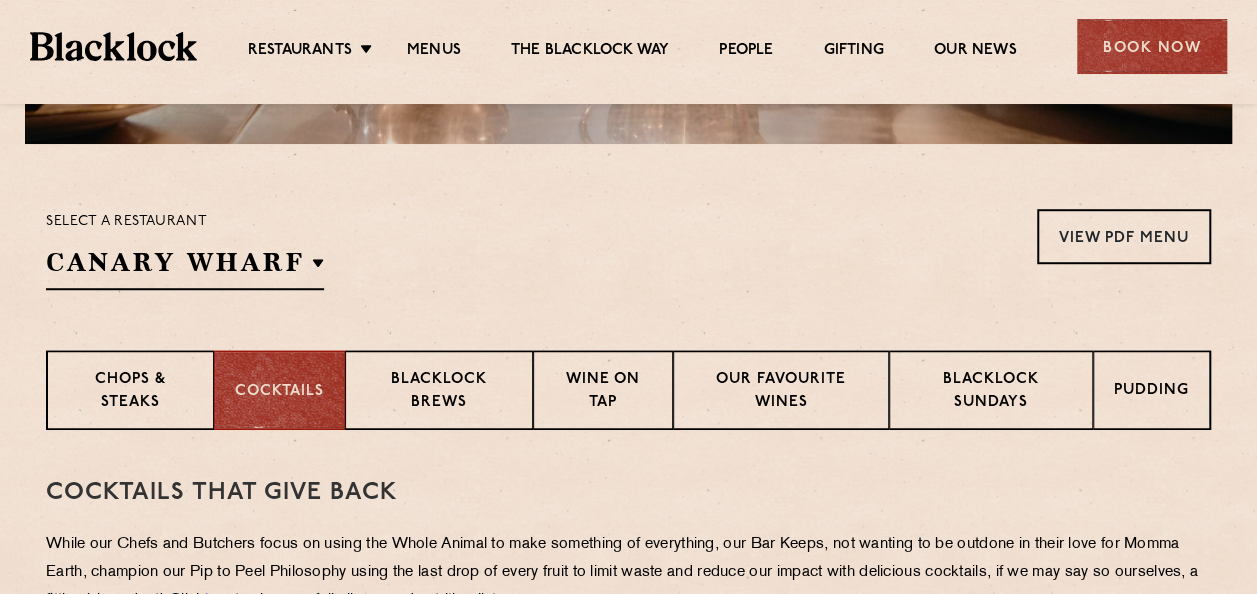 scroll, scrollTop: 572, scrollLeft: 0, axis: vertical 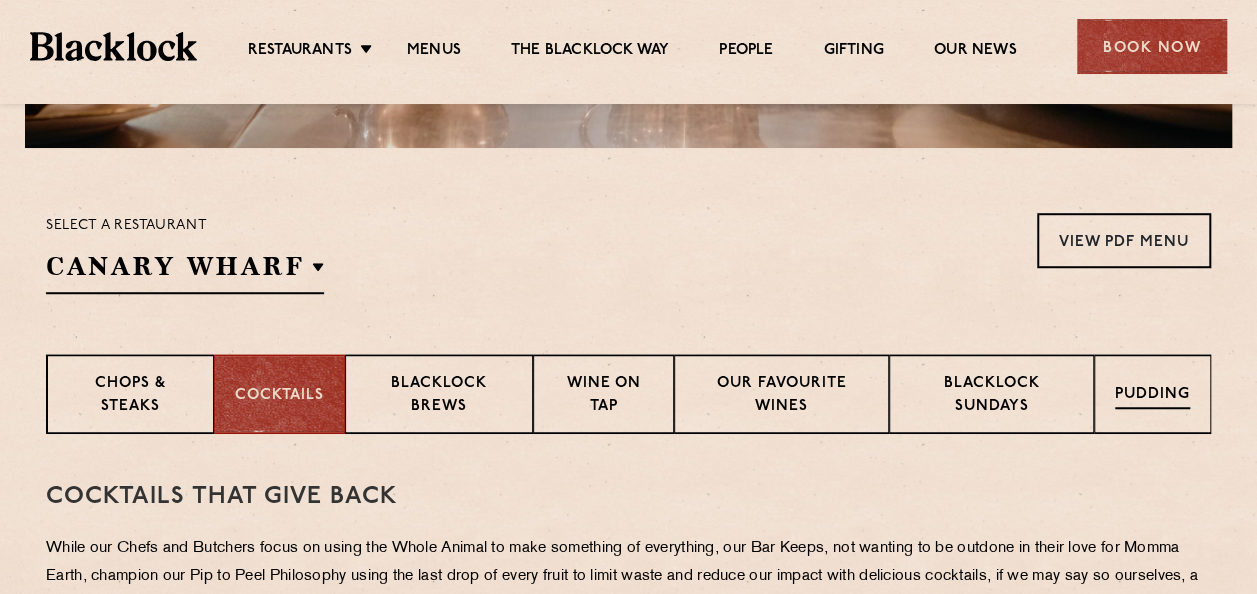 click on "Pudding" at bounding box center (1152, 396) 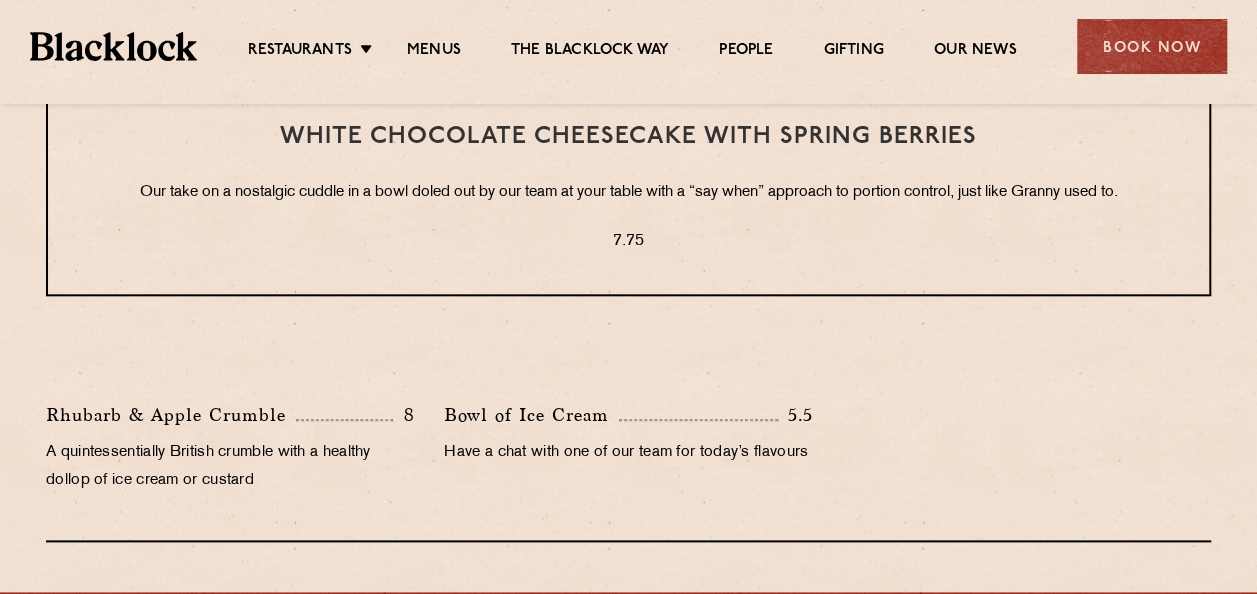 scroll, scrollTop: 936, scrollLeft: 0, axis: vertical 